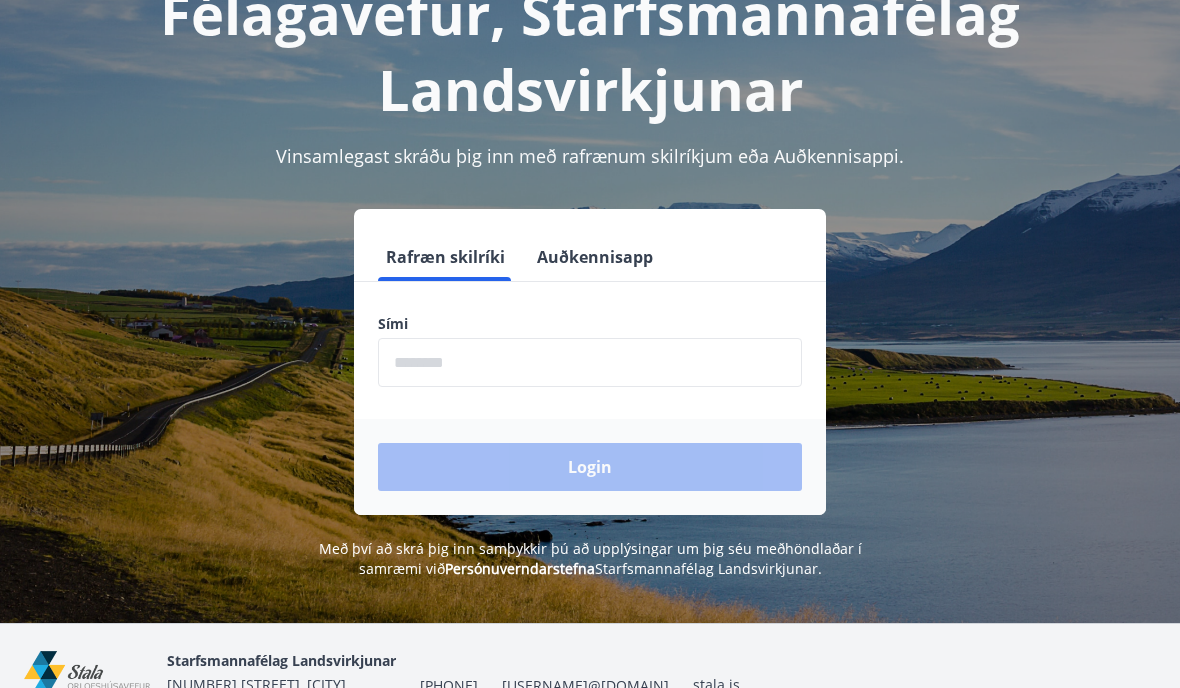scroll, scrollTop: 150, scrollLeft: 0, axis: vertical 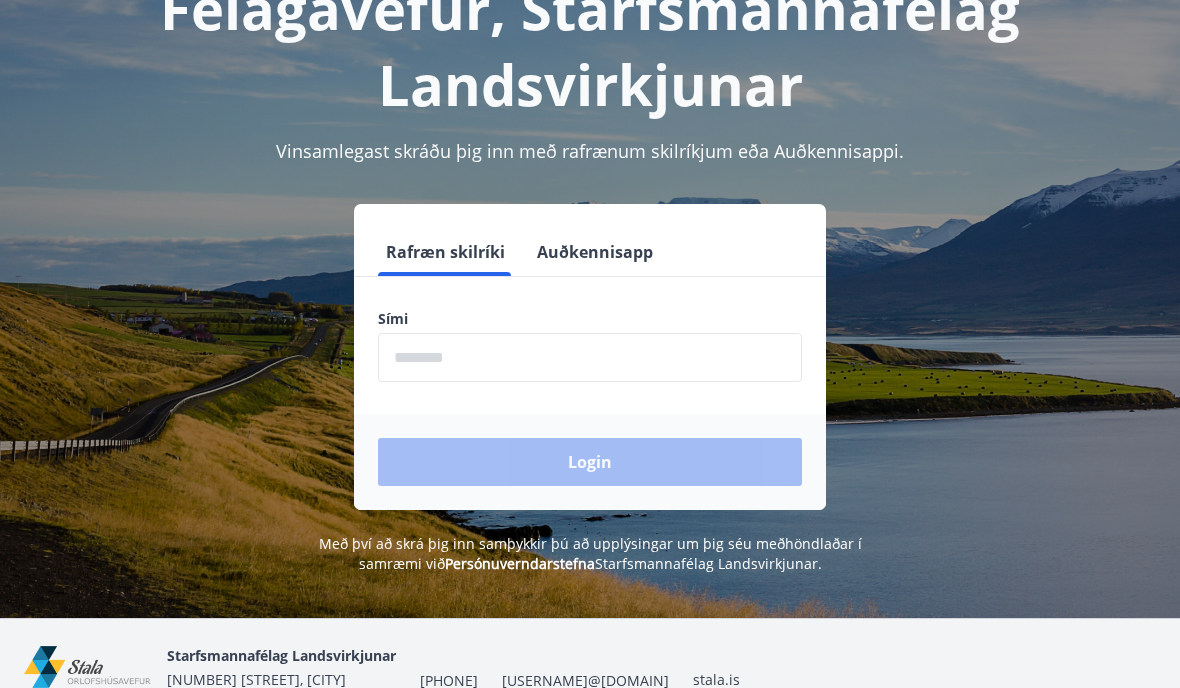 click at bounding box center [590, 357] 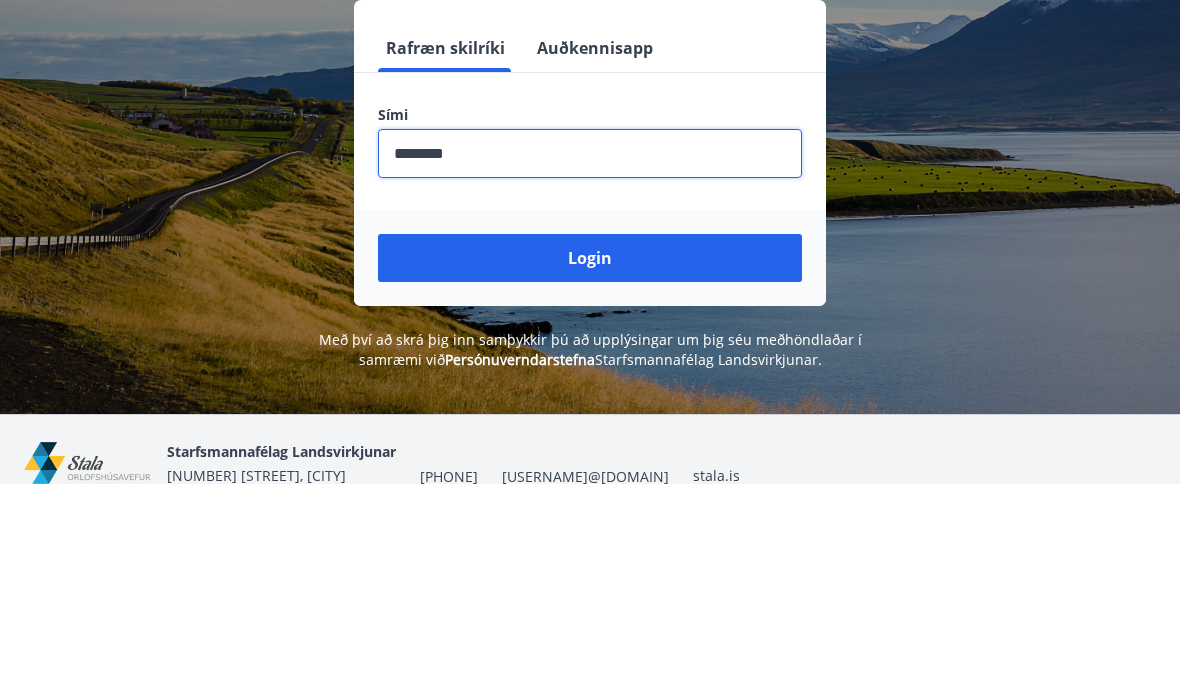 type on "********" 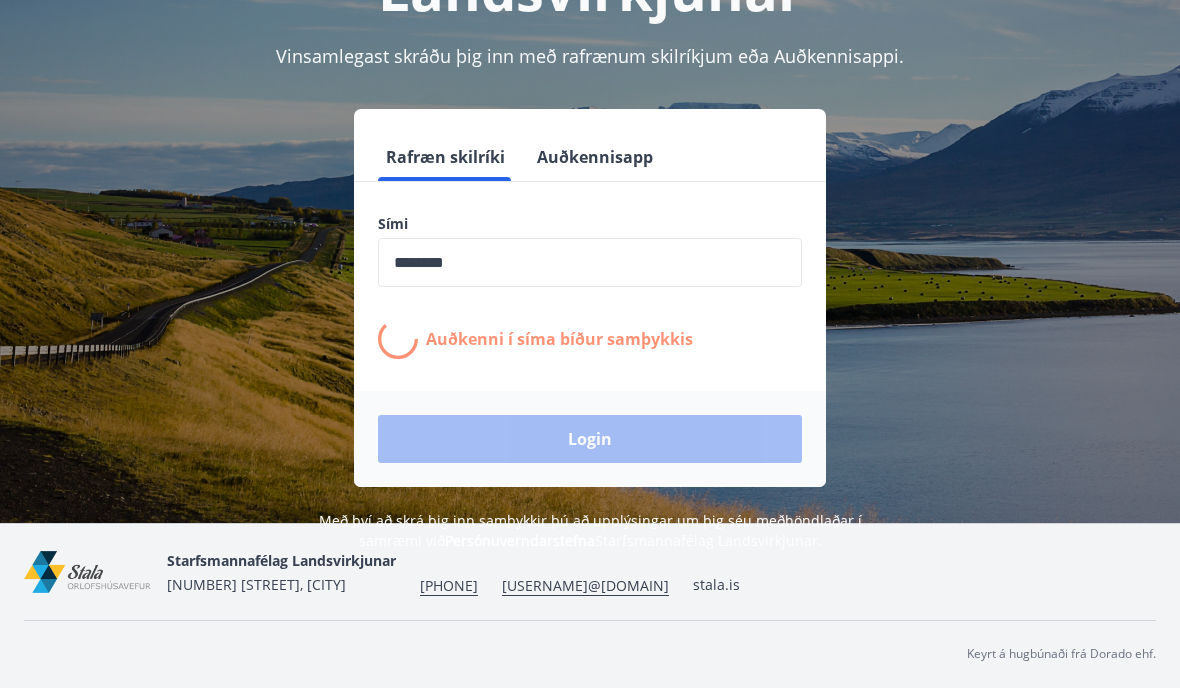 scroll, scrollTop: 329, scrollLeft: 0, axis: vertical 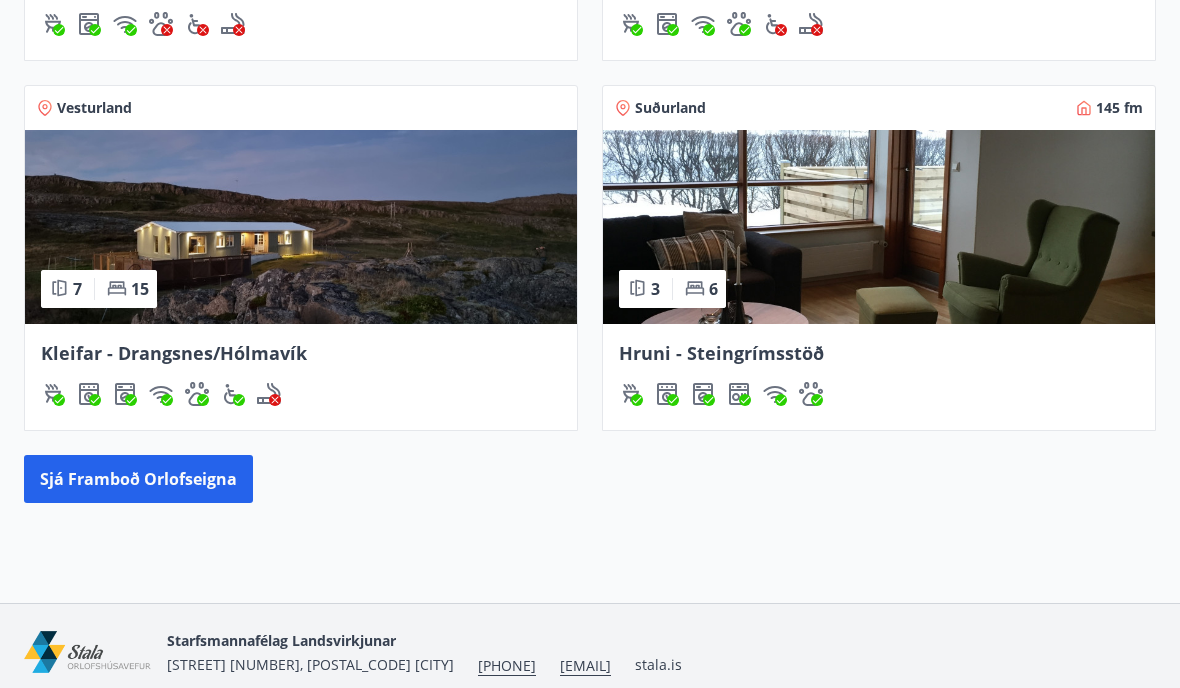 click on "Sjá framboð orlofseigna" at bounding box center (138, 479) 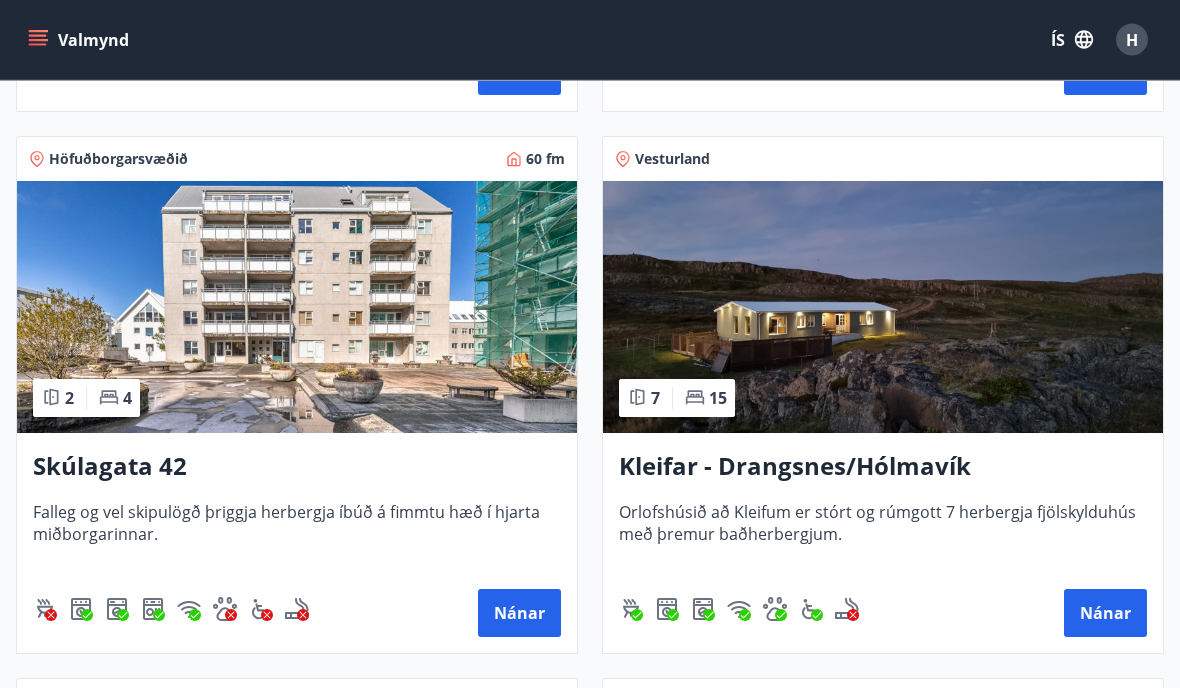 scroll, scrollTop: 852, scrollLeft: 0, axis: vertical 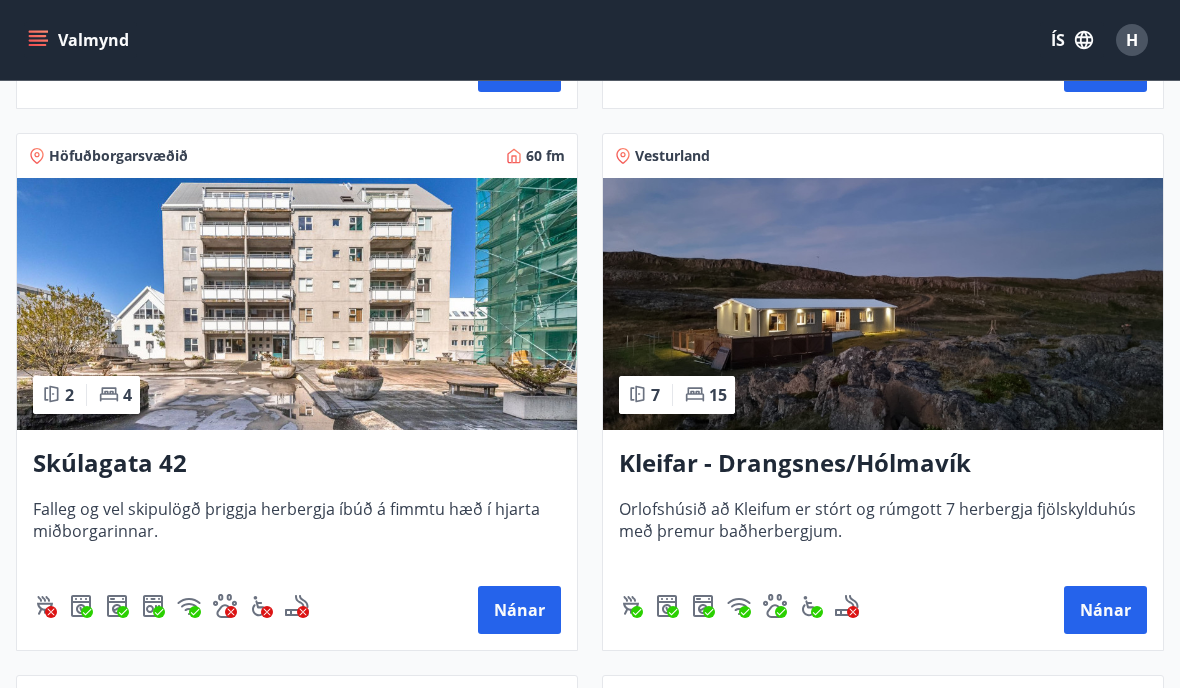 click on "Nánar" at bounding box center [519, 610] 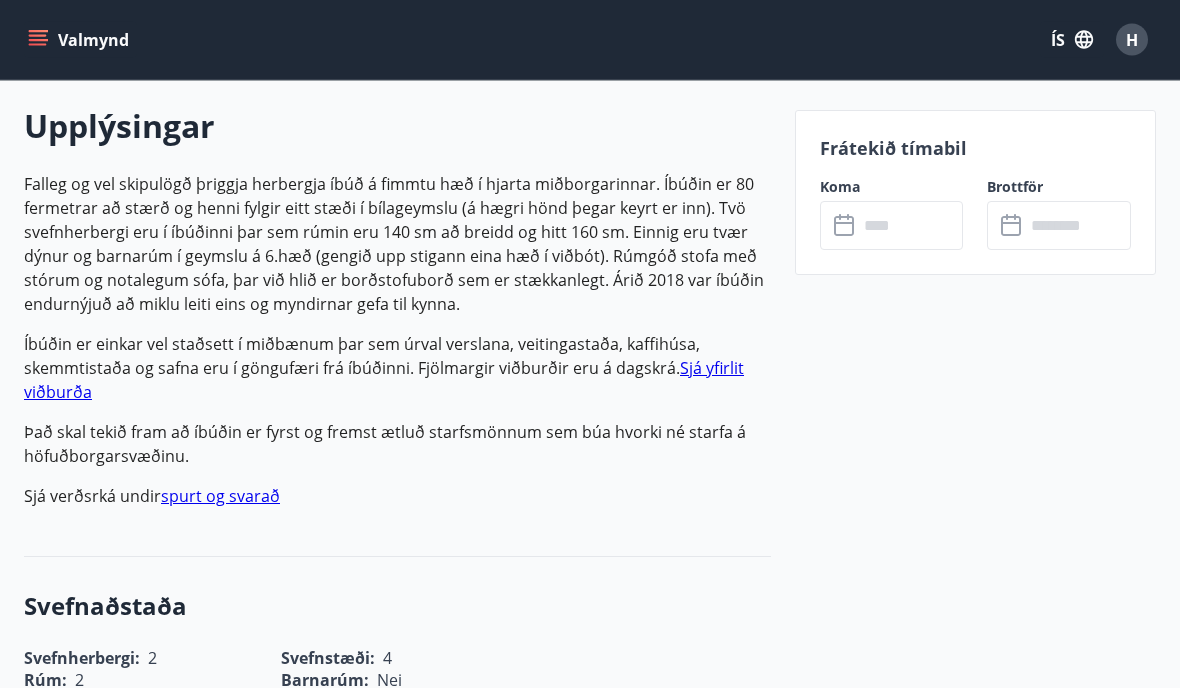 scroll, scrollTop: 568, scrollLeft: 0, axis: vertical 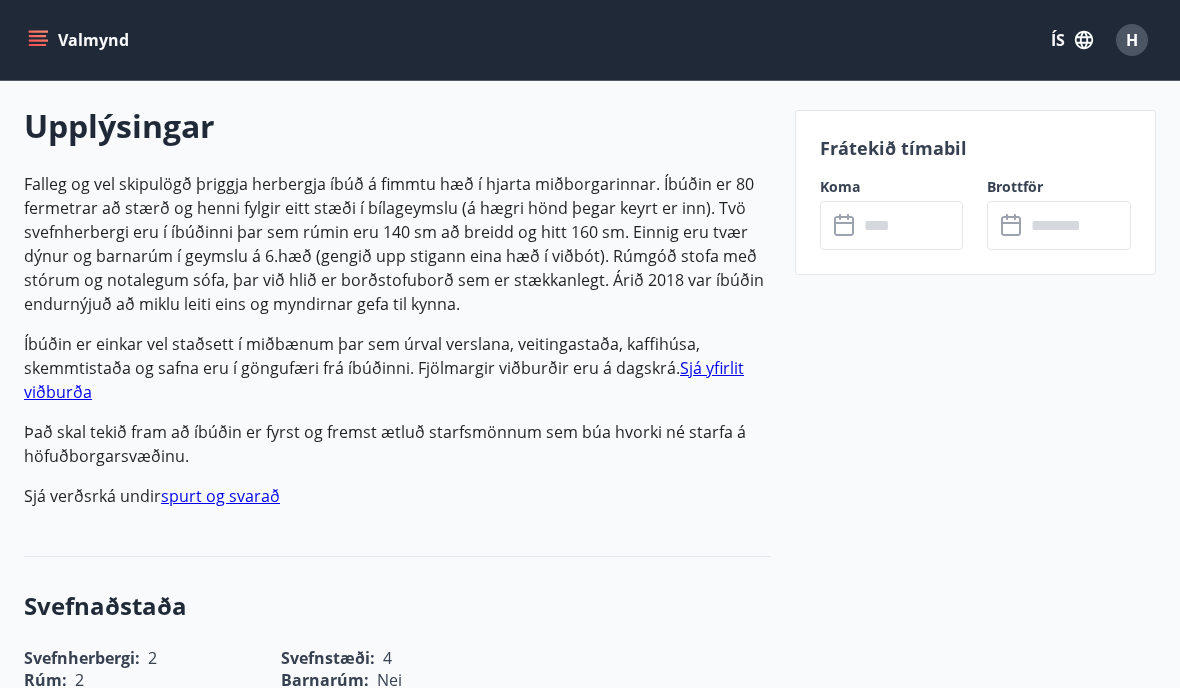 click at bounding box center [911, 225] 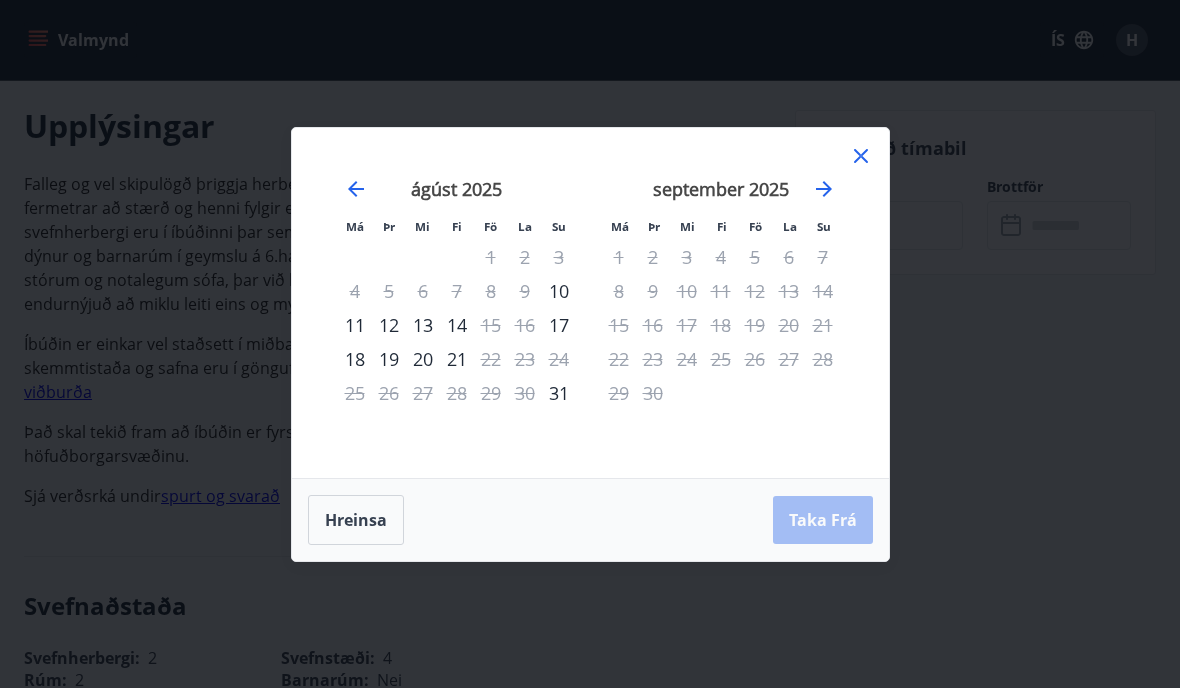 click on "25" at bounding box center (355, 393) 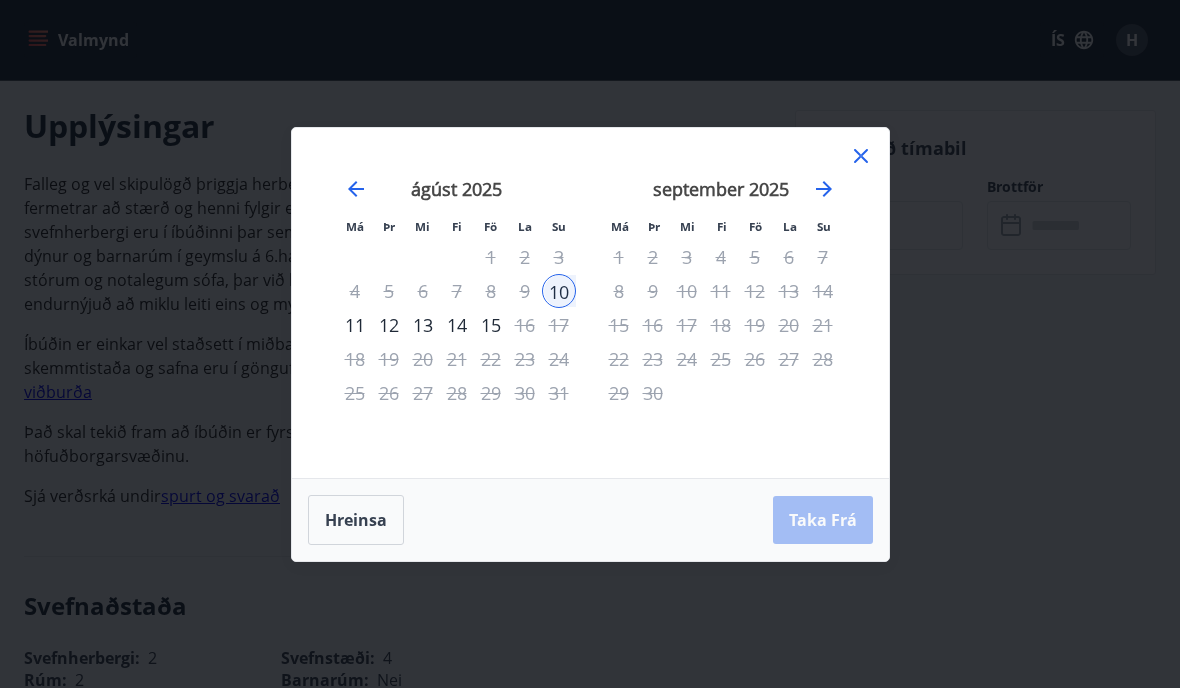 click on "10" at bounding box center [559, 291] 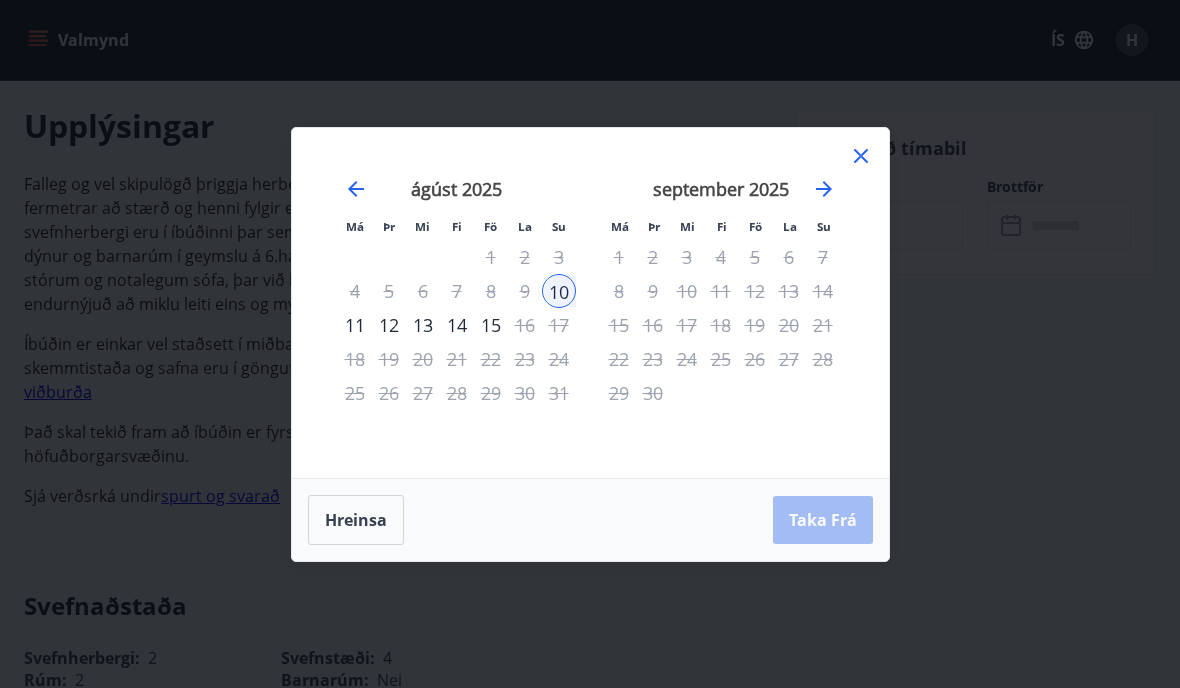 click 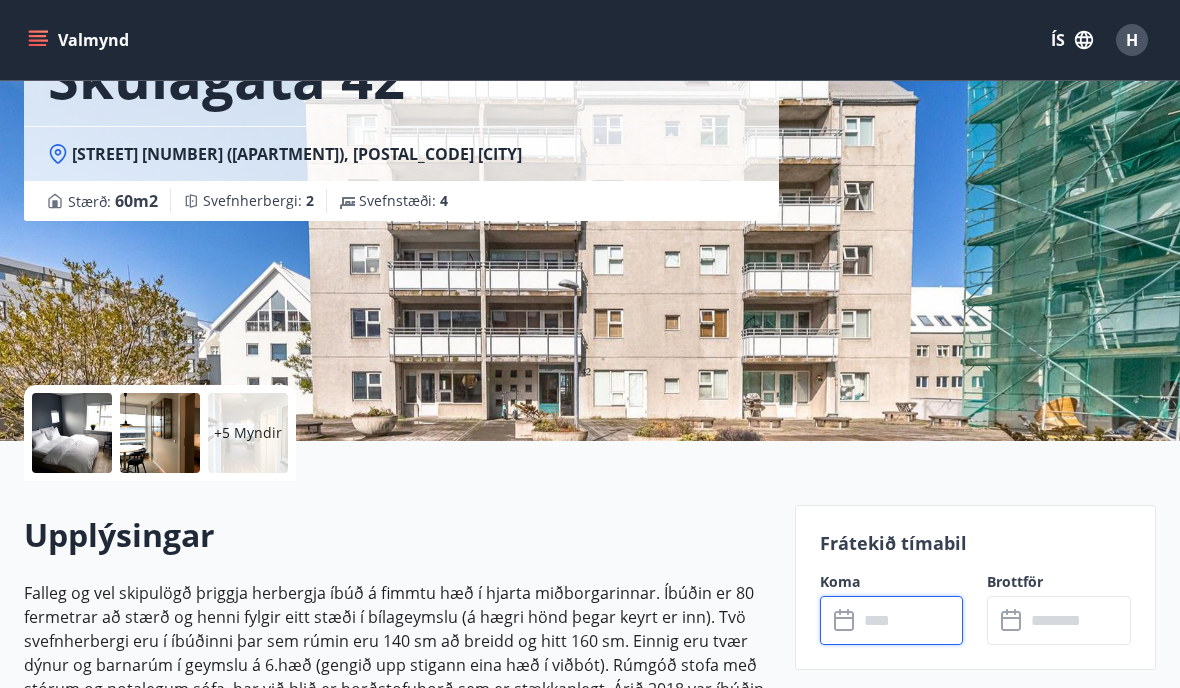 scroll, scrollTop: 0, scrollLeft: 0, axis: both 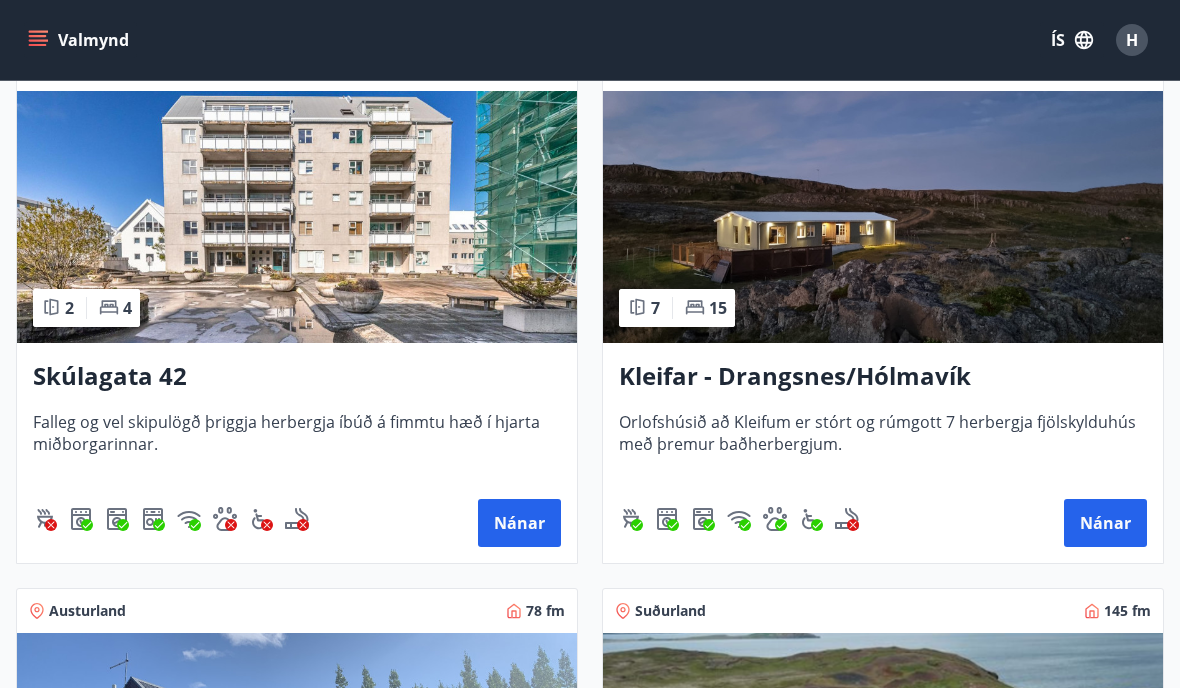 click on "Nánar" at bounding box center (1105, 523) 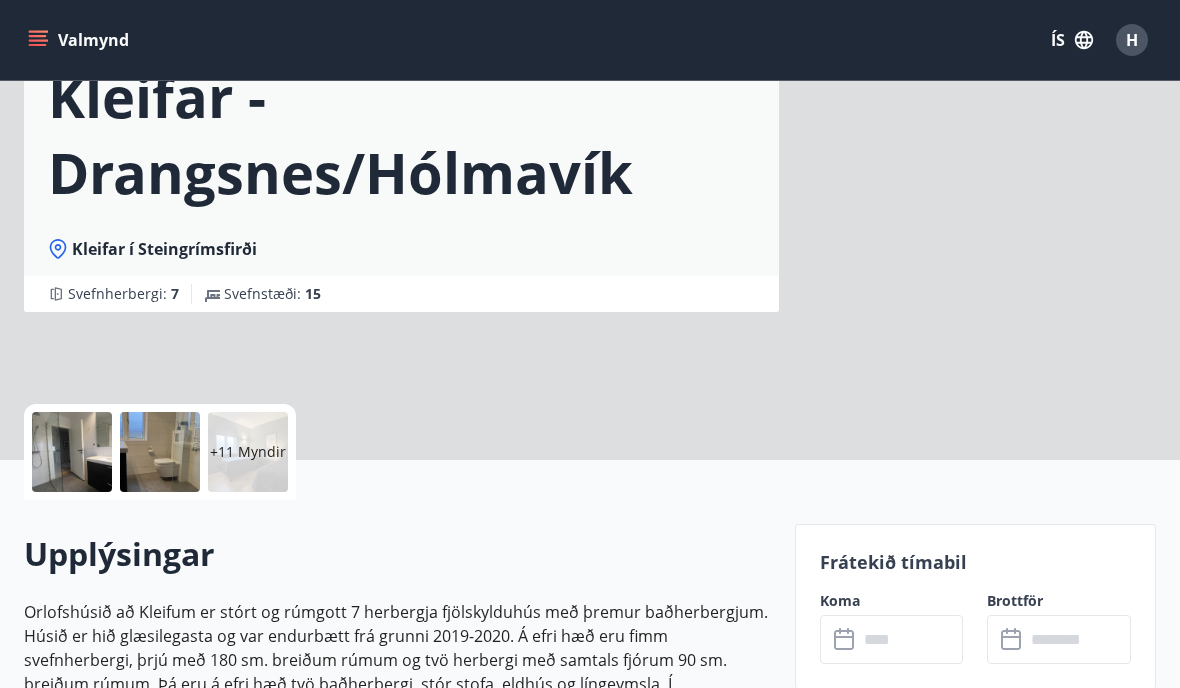 scroll, scrollTop: 0, scrollLeft: 0, axis: both 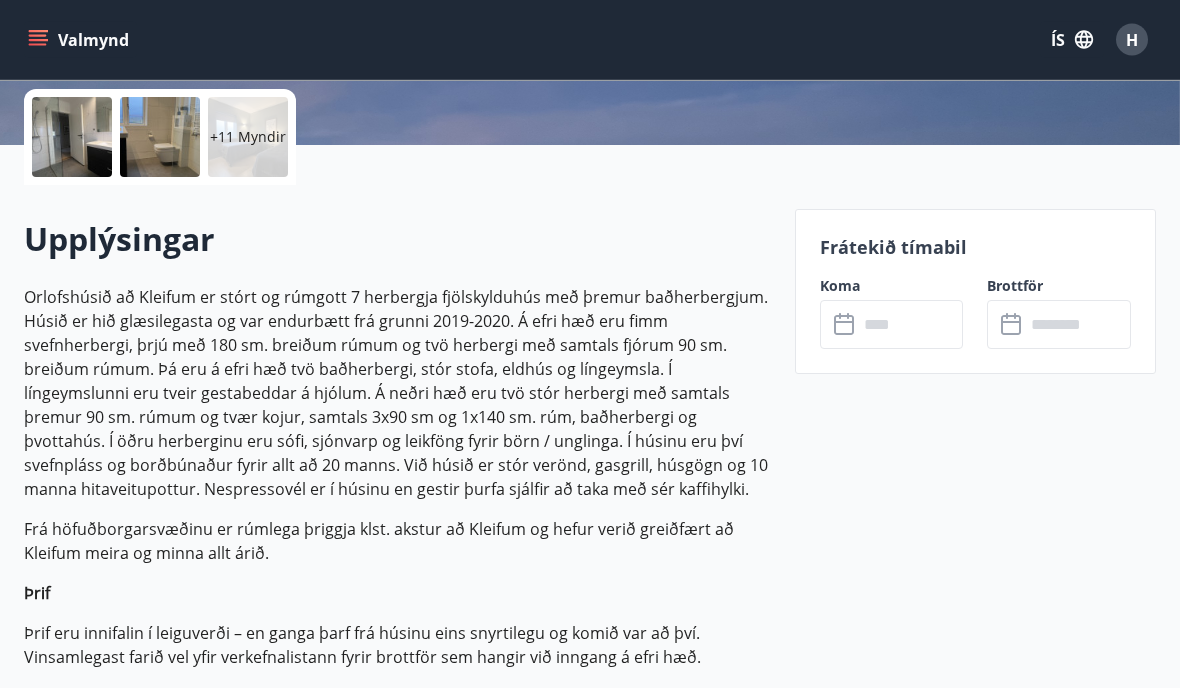 click at bounding box center [911, 325] 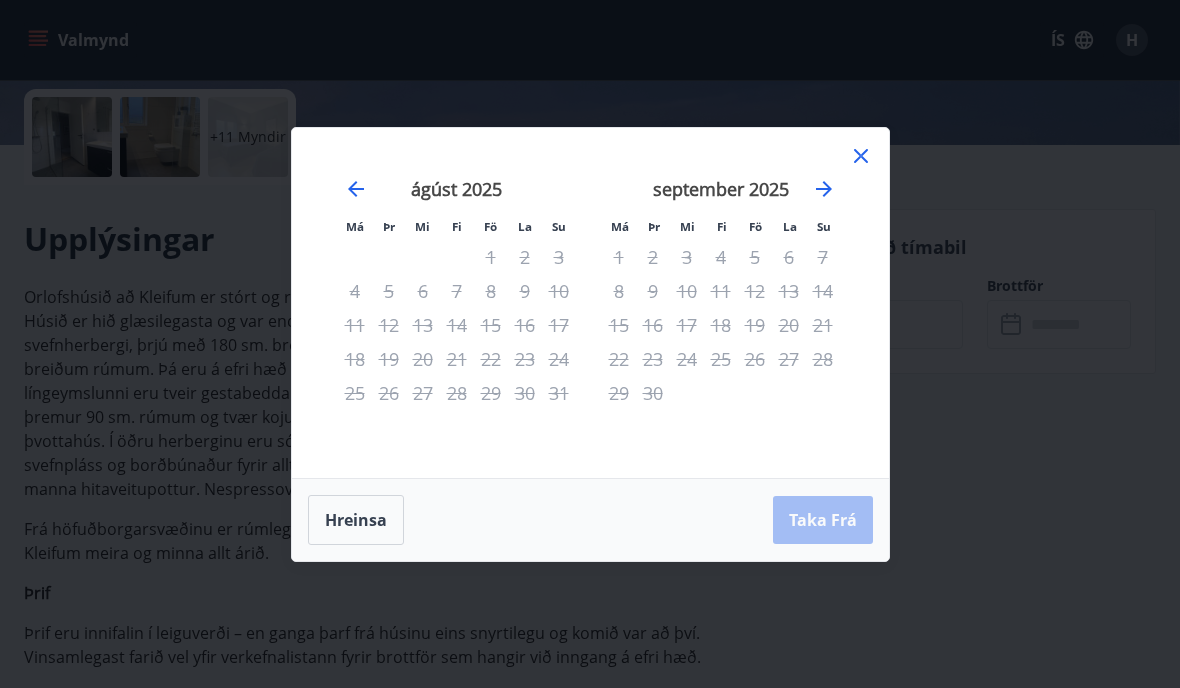 click 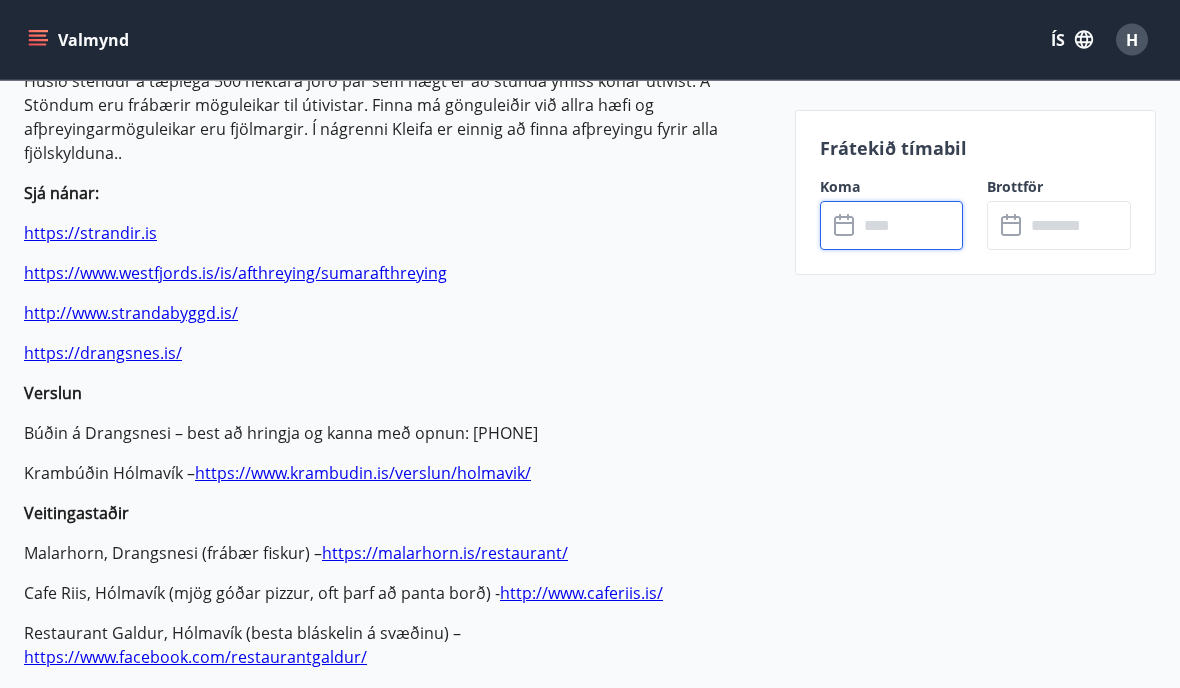 scroll, scrollTop: 1240, scrollLeft: 0, axis: vertical 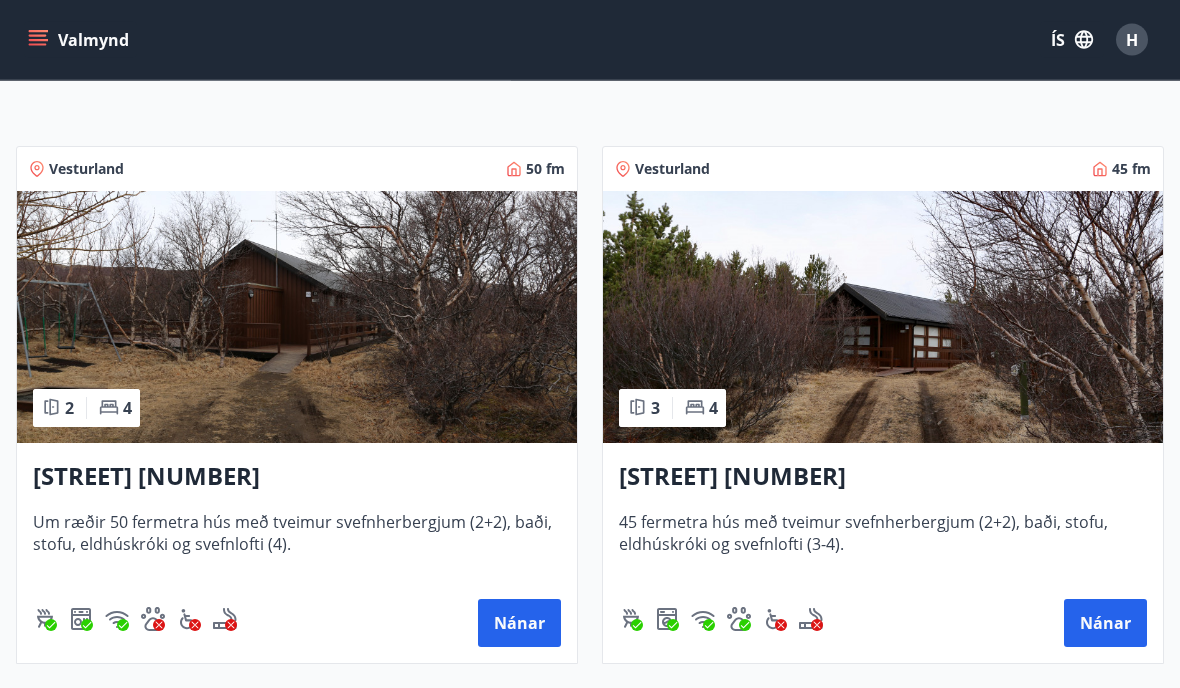 click on "Nánar" at bounding box center (519, 624) 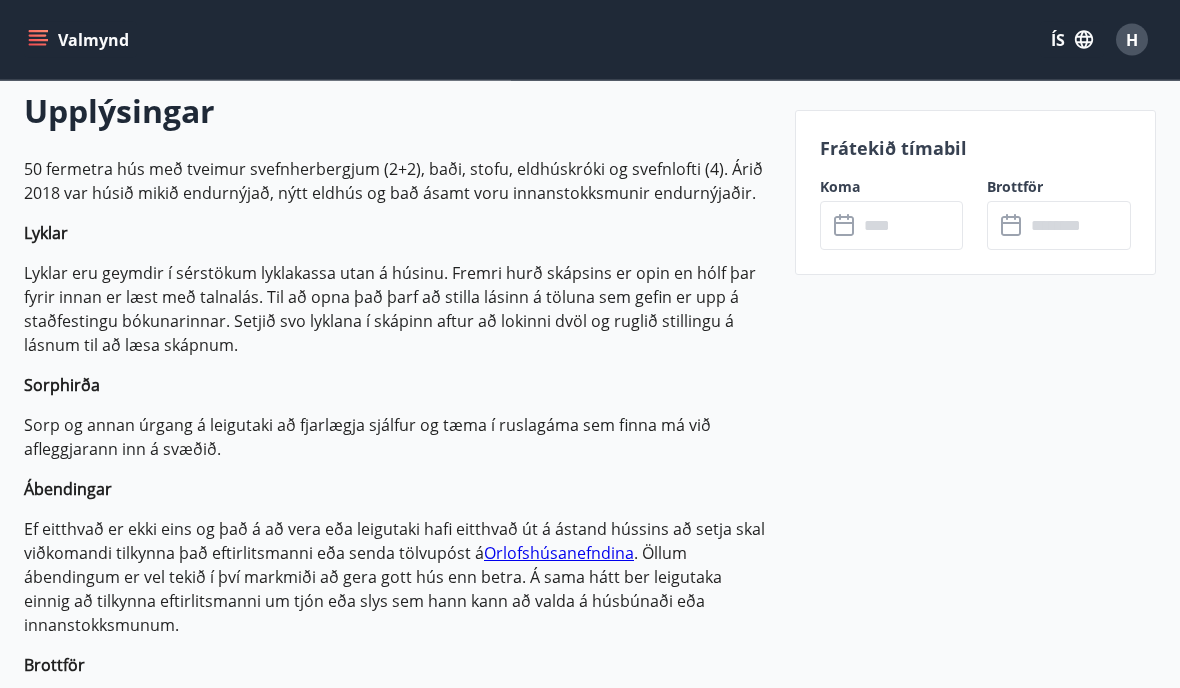 scroll, scrollTop: 583, scrollLeft: 0, axis: vertical 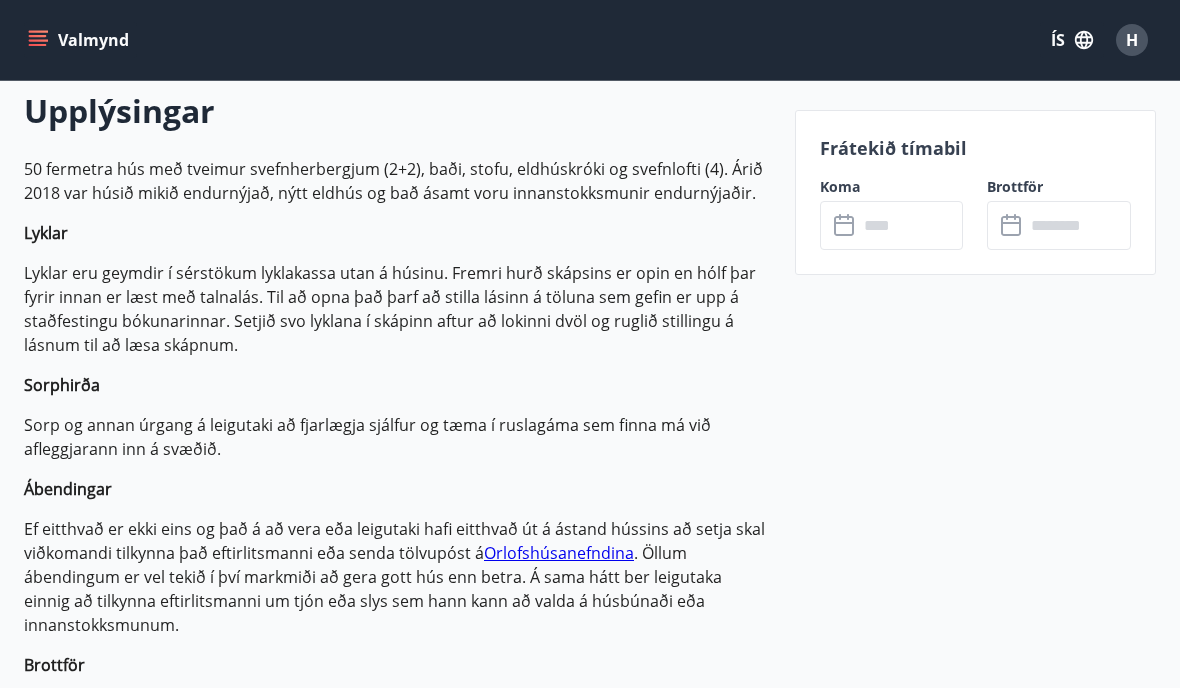 click at bounding box center (911, 225) 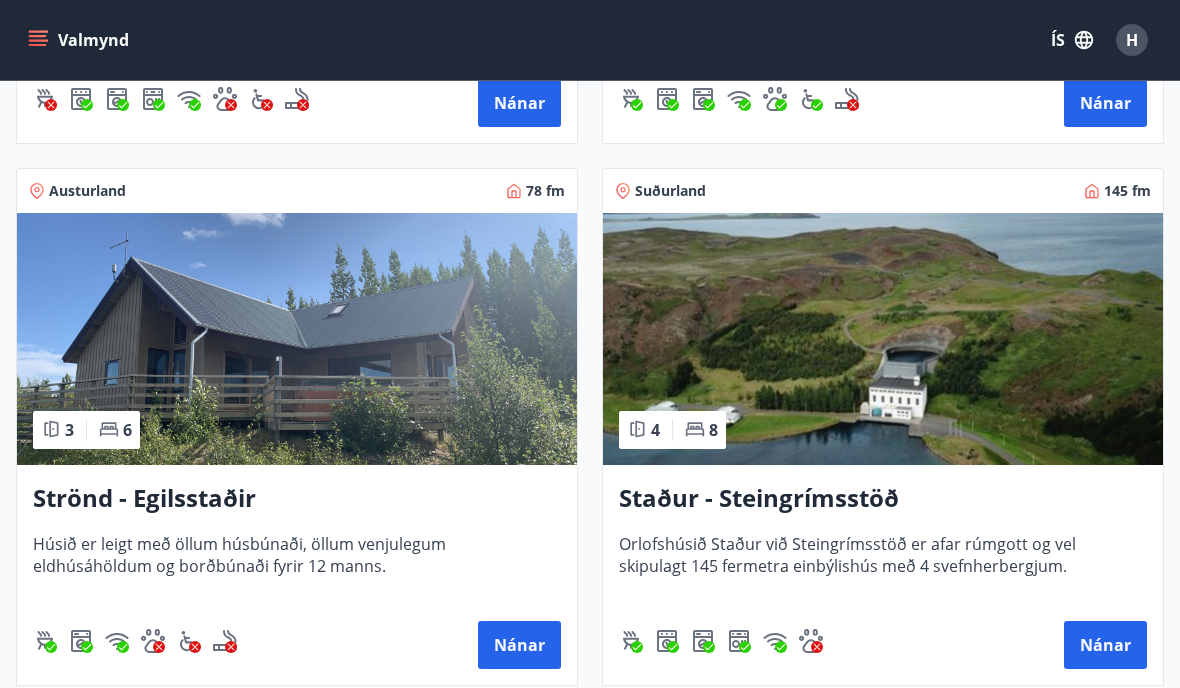 click on "Nánar" at bounding box center [519, 645] 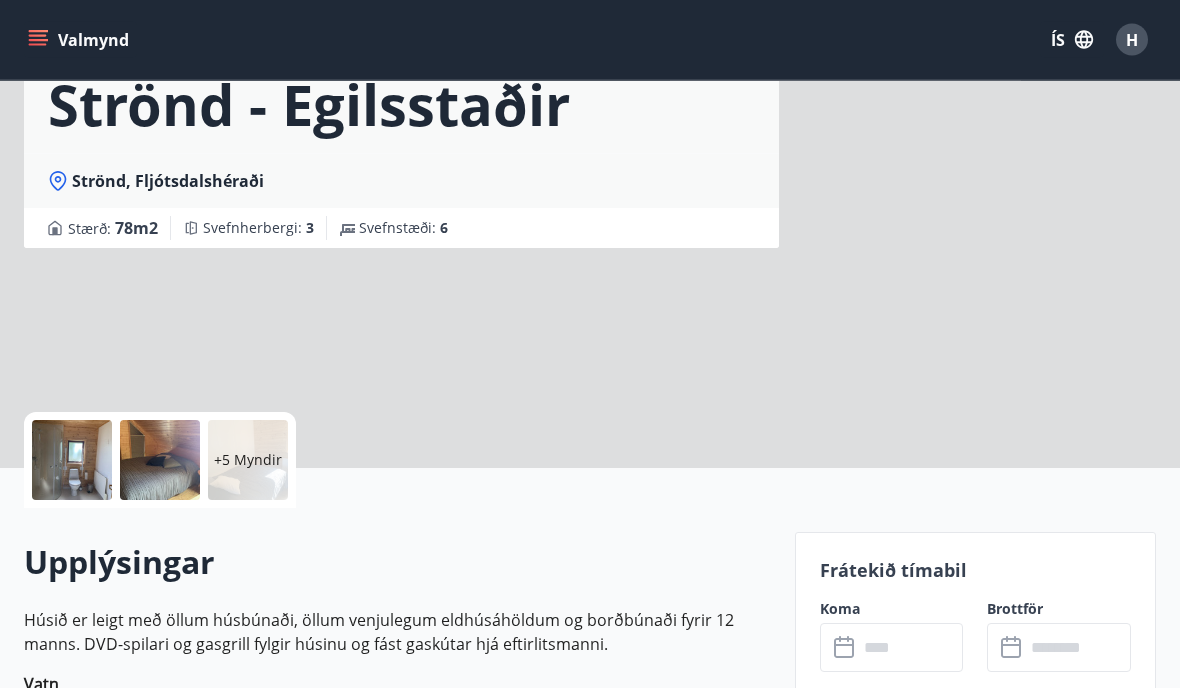 scroll, scrollTop: 132, scrollLeft: 0, axis: vertical 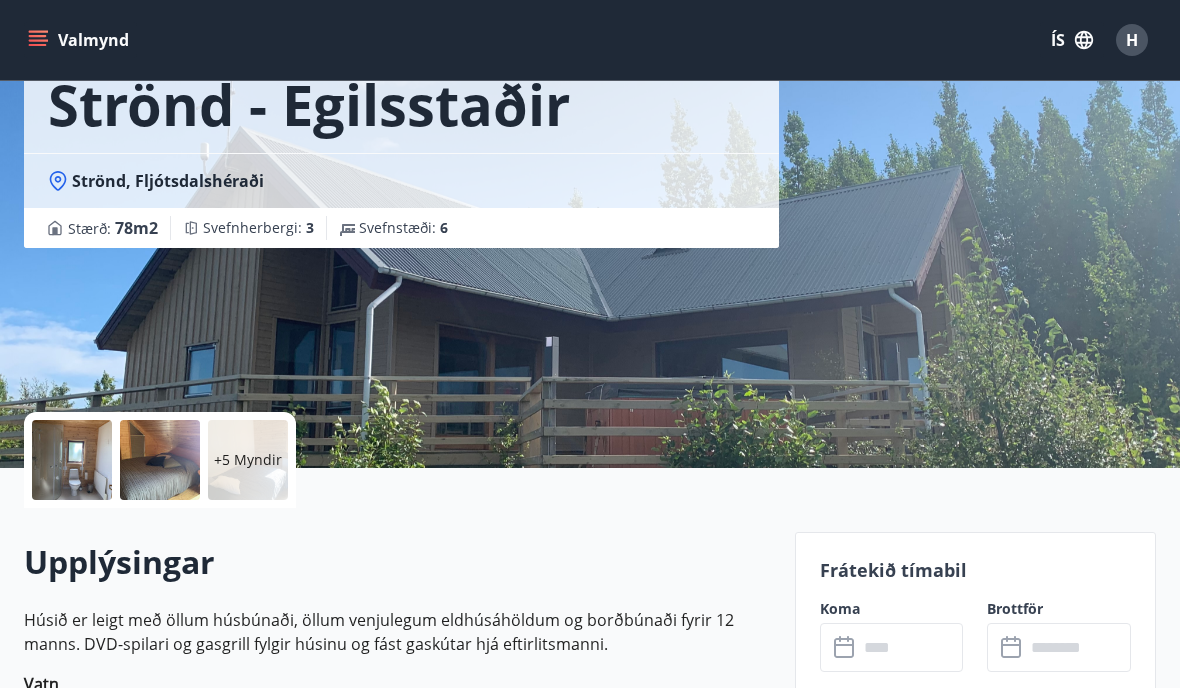 click at bounding box center (911, 647) 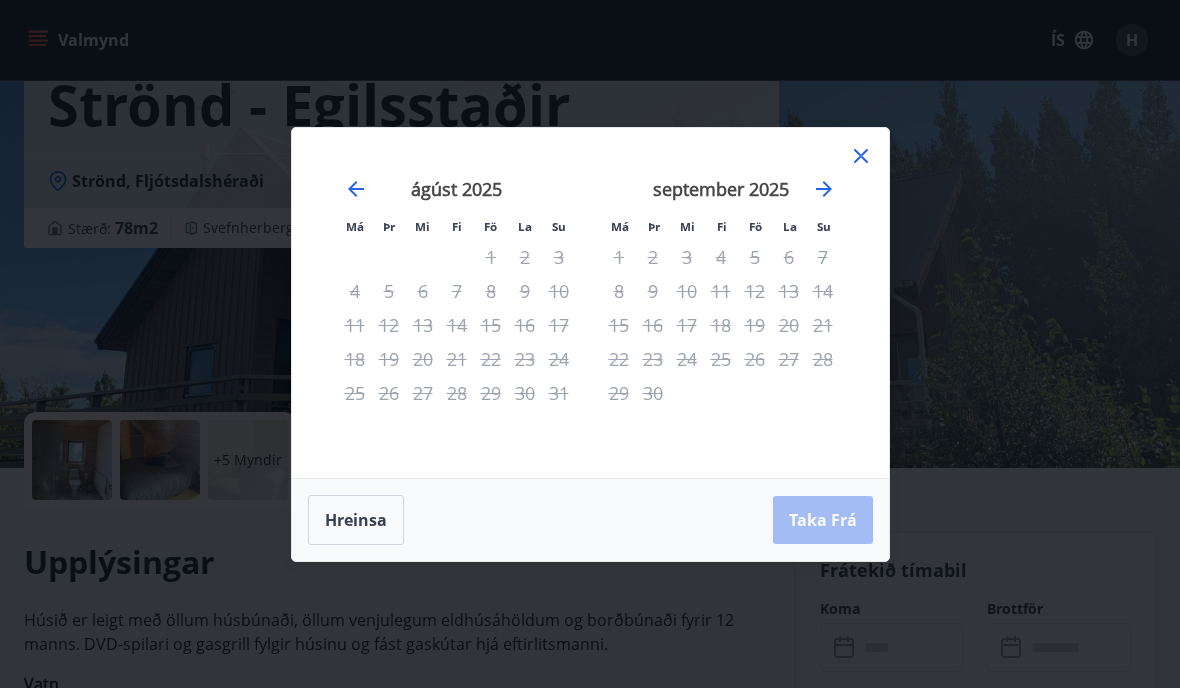 click 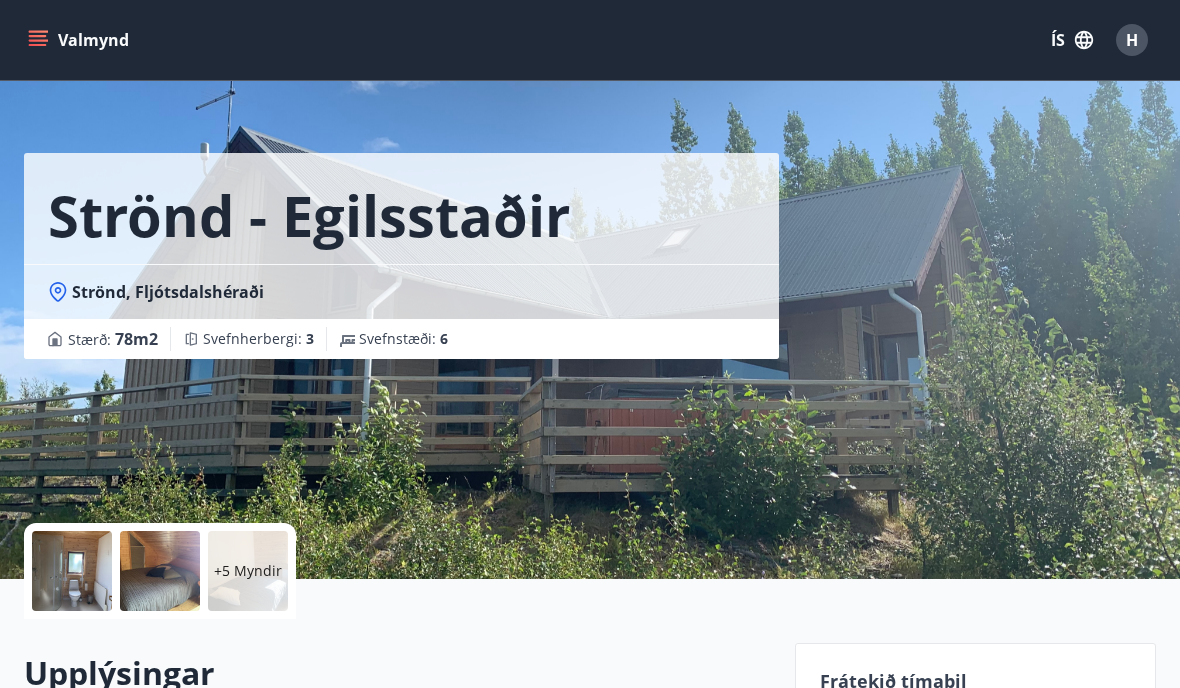 scroll, scrollTop: 0, scrollLeft: 0, axis: both 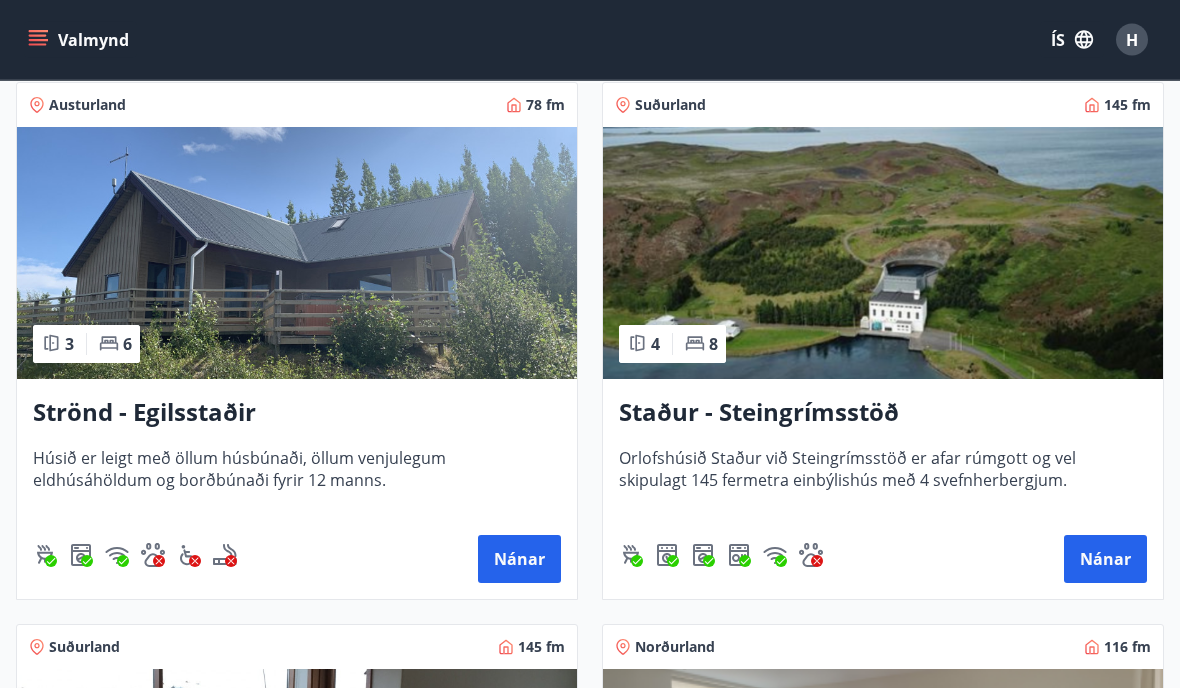 click on "Nánar" at bounding box center (1105, 560) 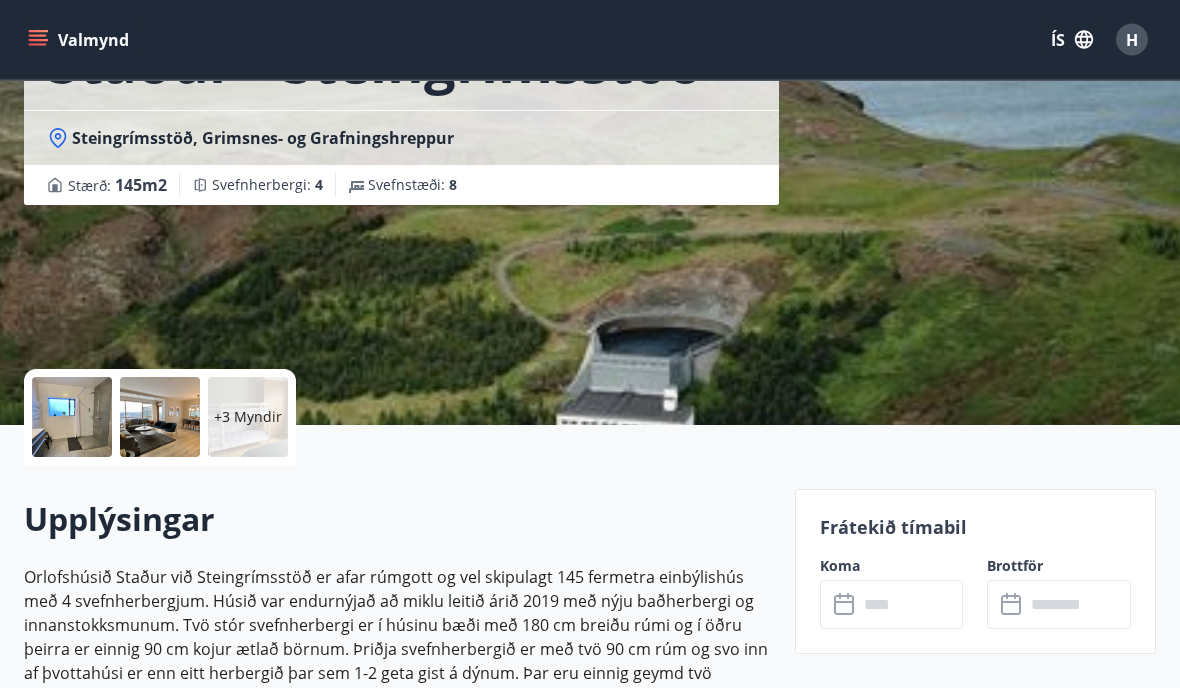 scroll, scrollTop: 175, scrollLeft: 0, axis: vertical 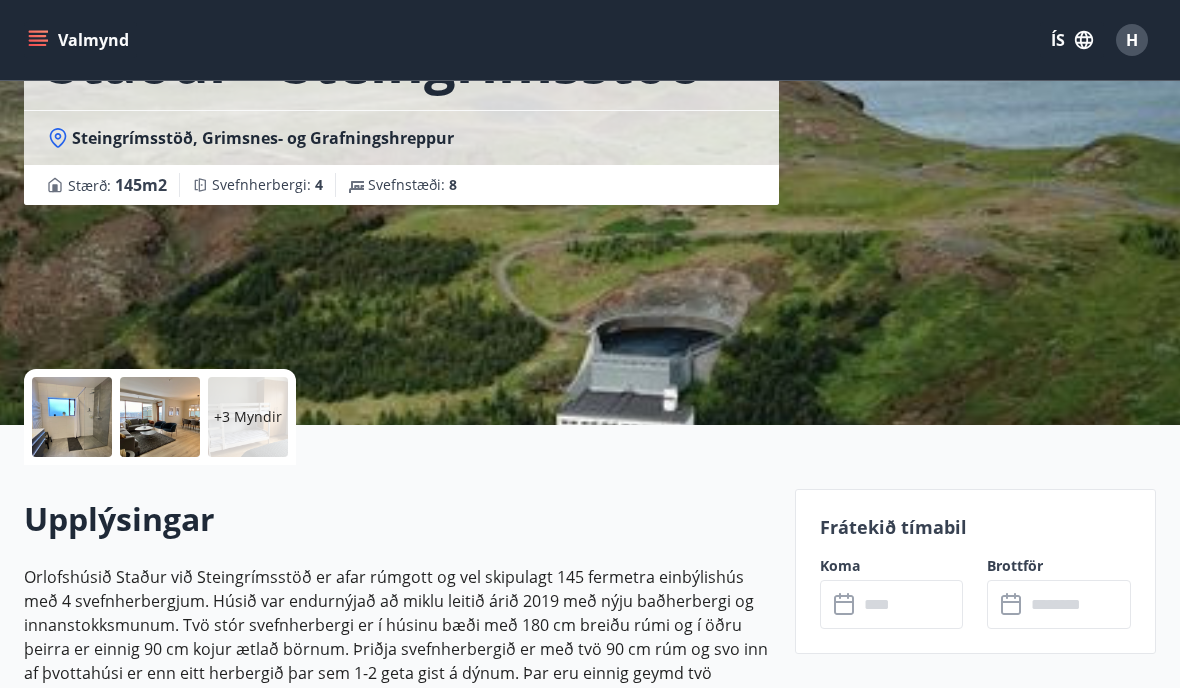 click at bounding box center [911, 604] 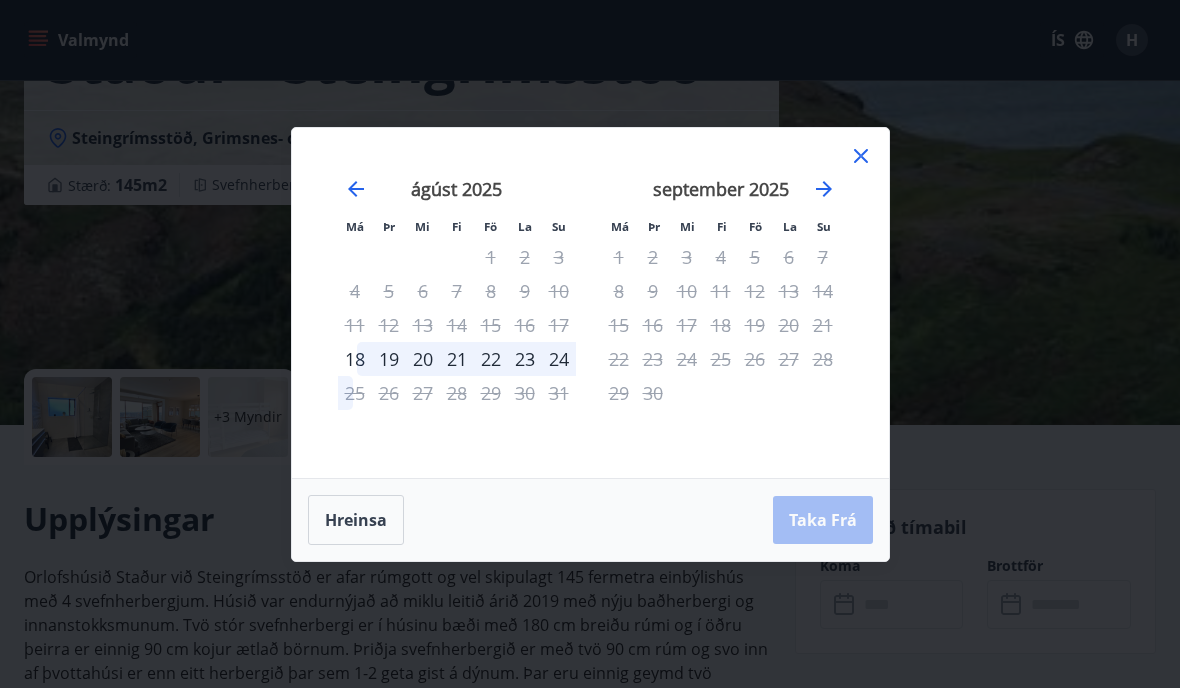 click 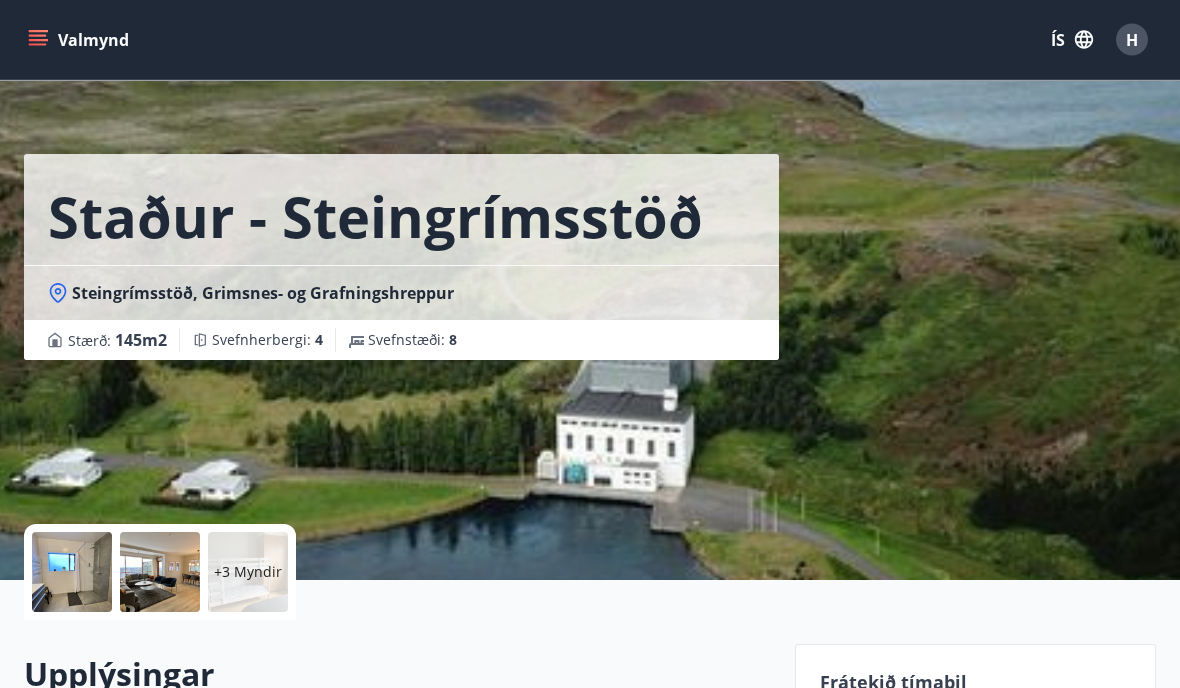 scroll, scrollTop: 0, scrollLeft: 0, axis: both 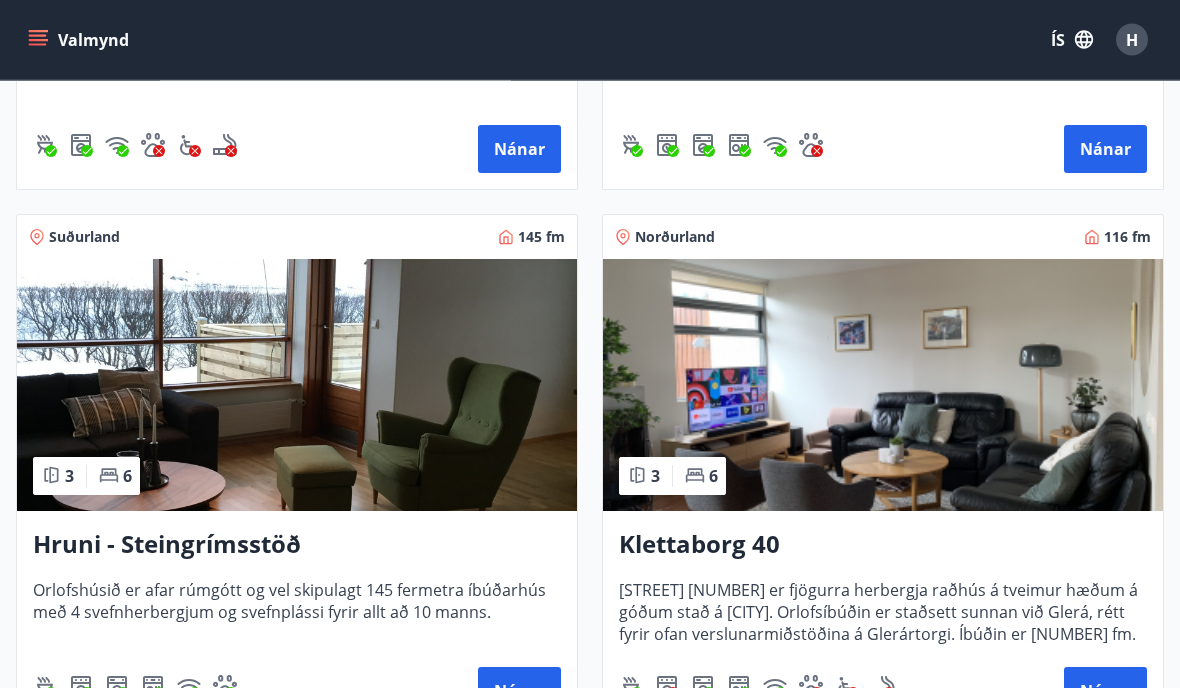 click on "Nánar" at bounding box center (519, 692) 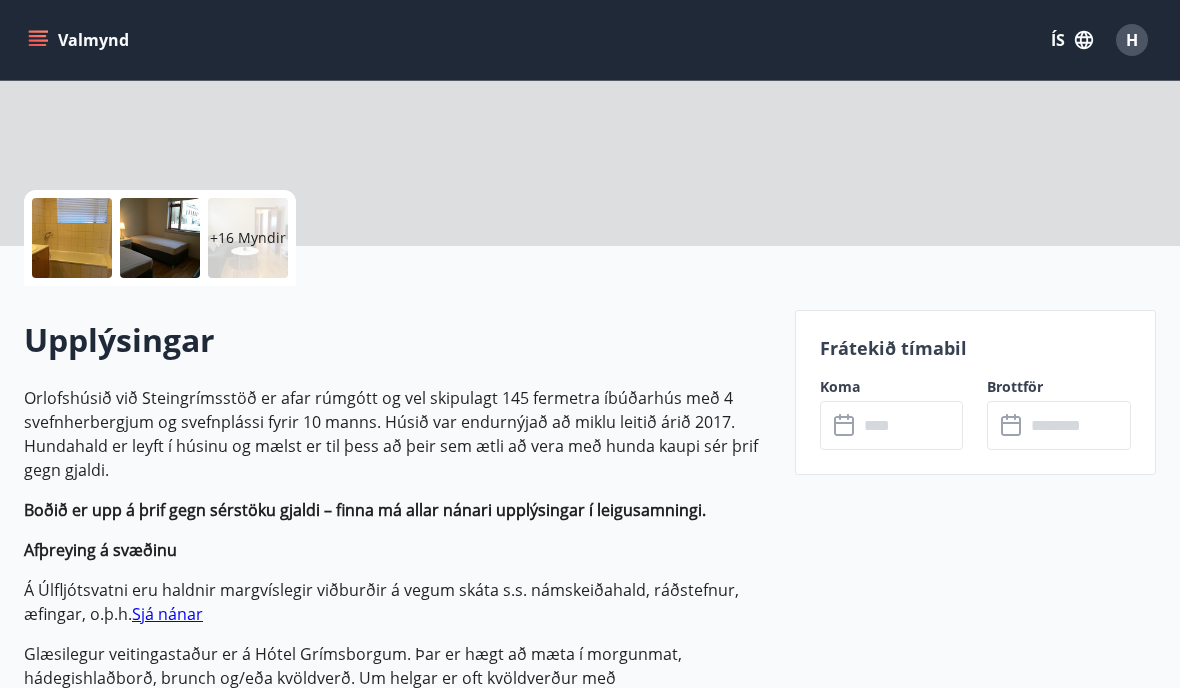 scroll, scrollTop: 359, scrollLeft: 0, axis: vertical 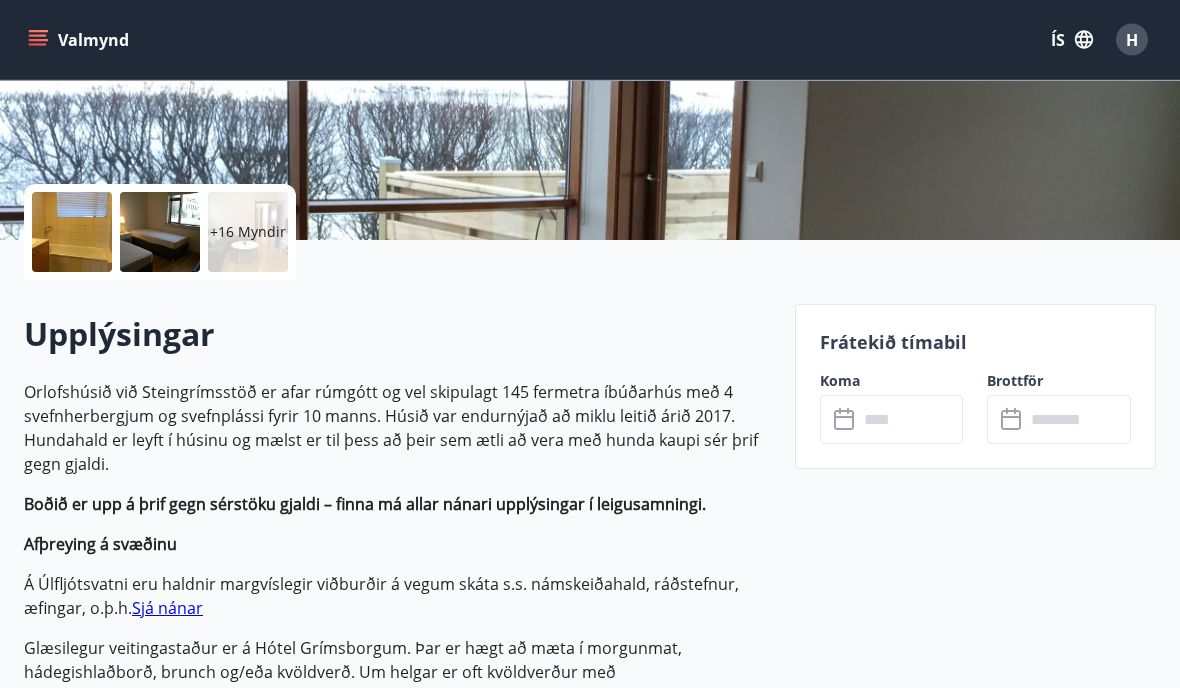 click at bounding box center [911, 420] 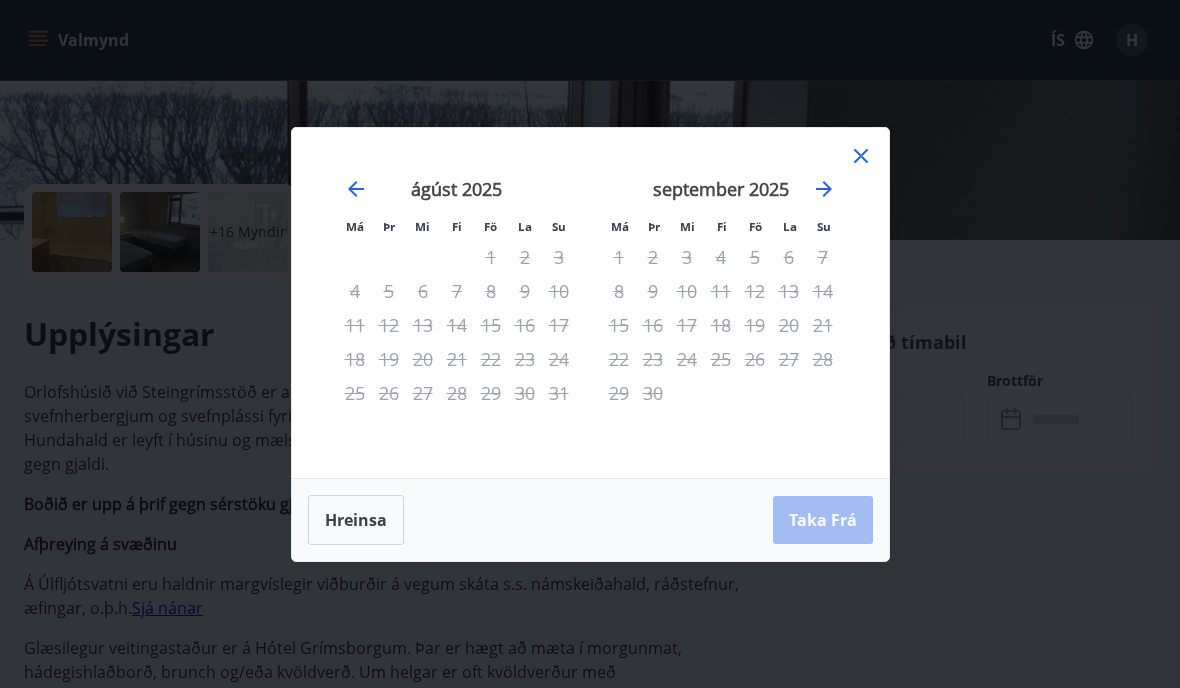 click 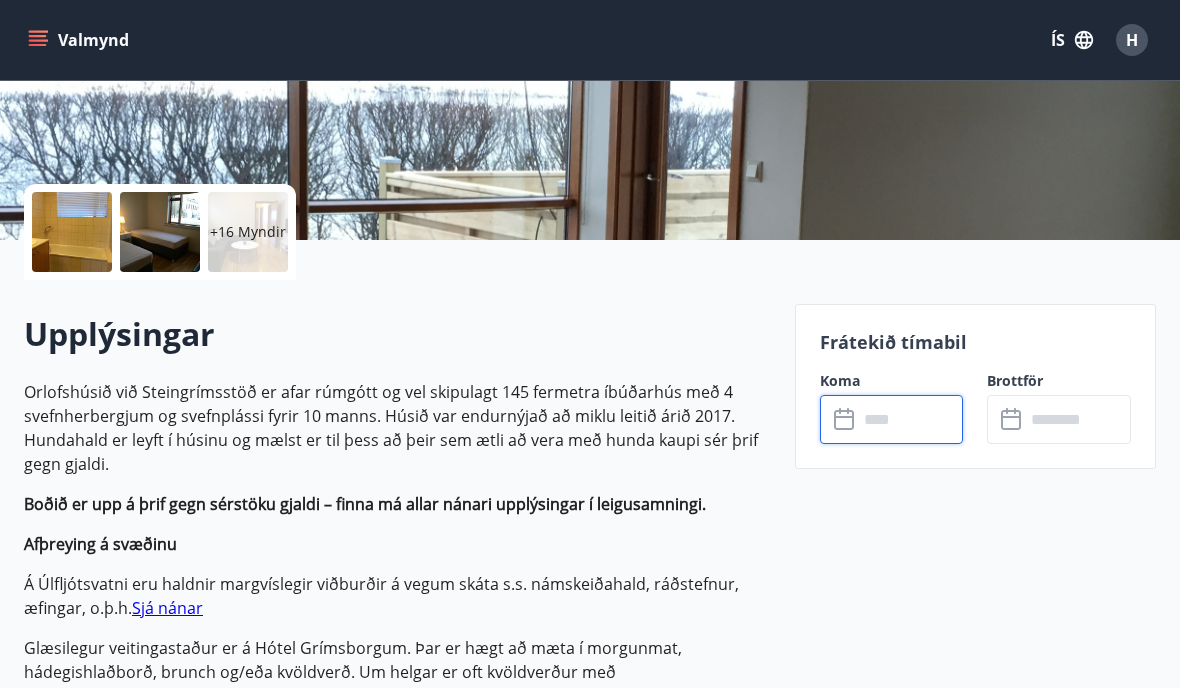 scroll, scrollTop: 400, scrollLeft: 0, axis: vertical 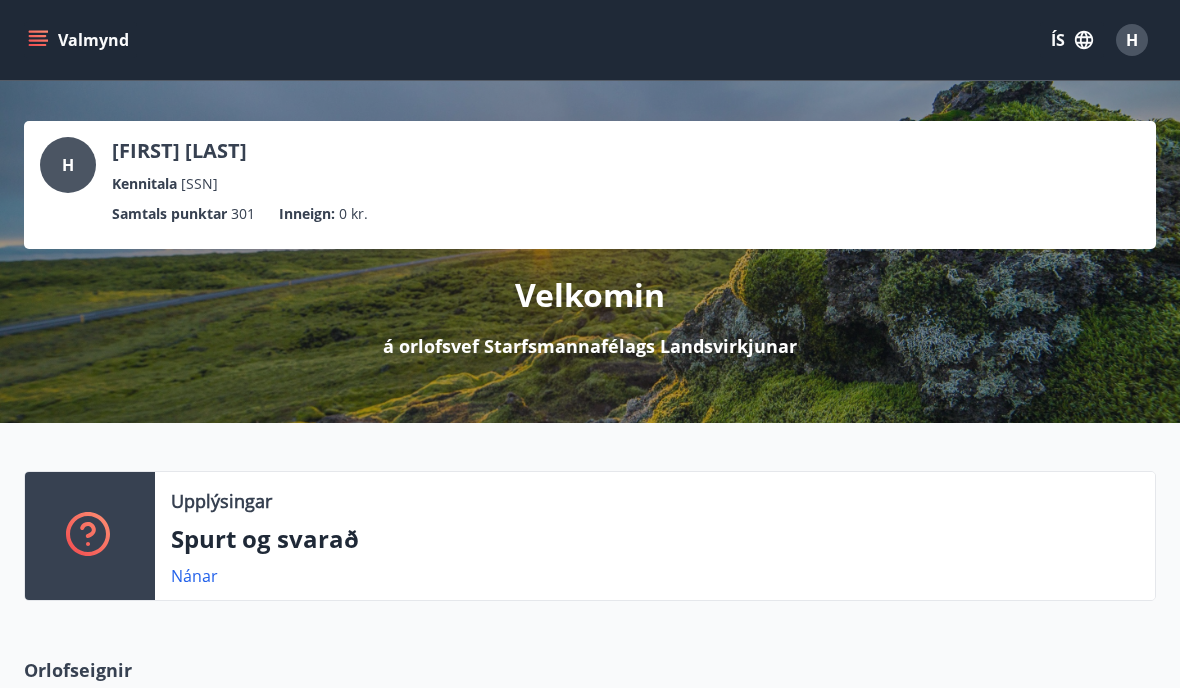 click on "H" at bounding box center [1132, 40] 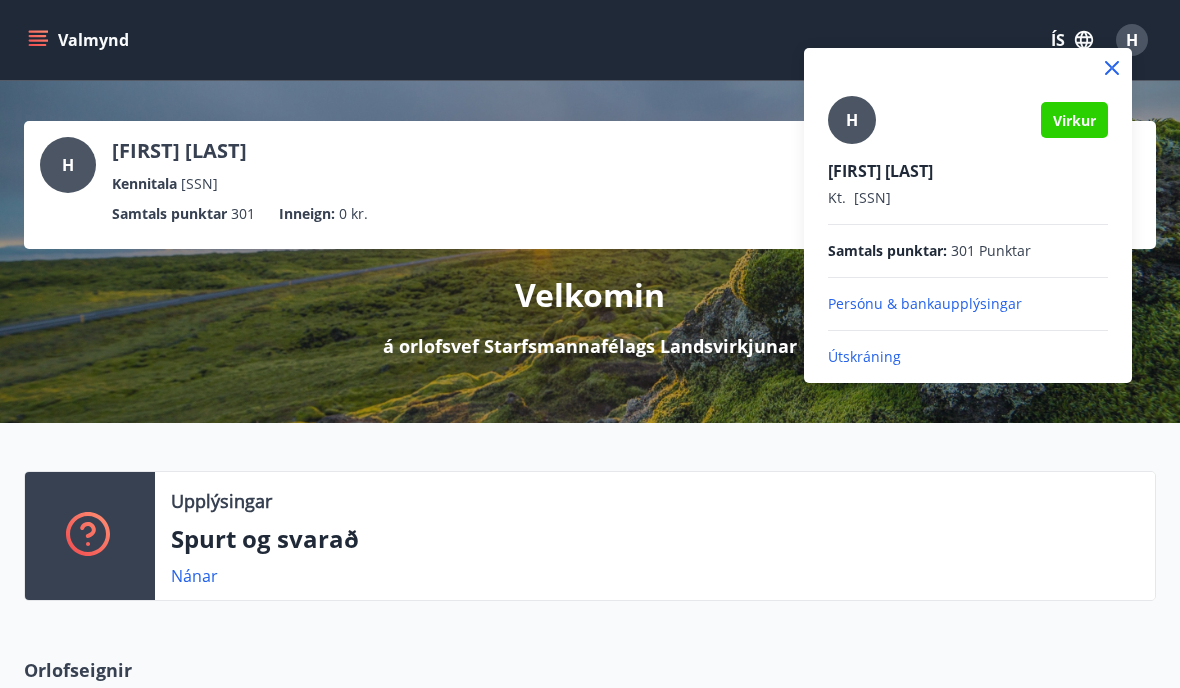 click on "Útskráning" at bounding box center (968, 357) 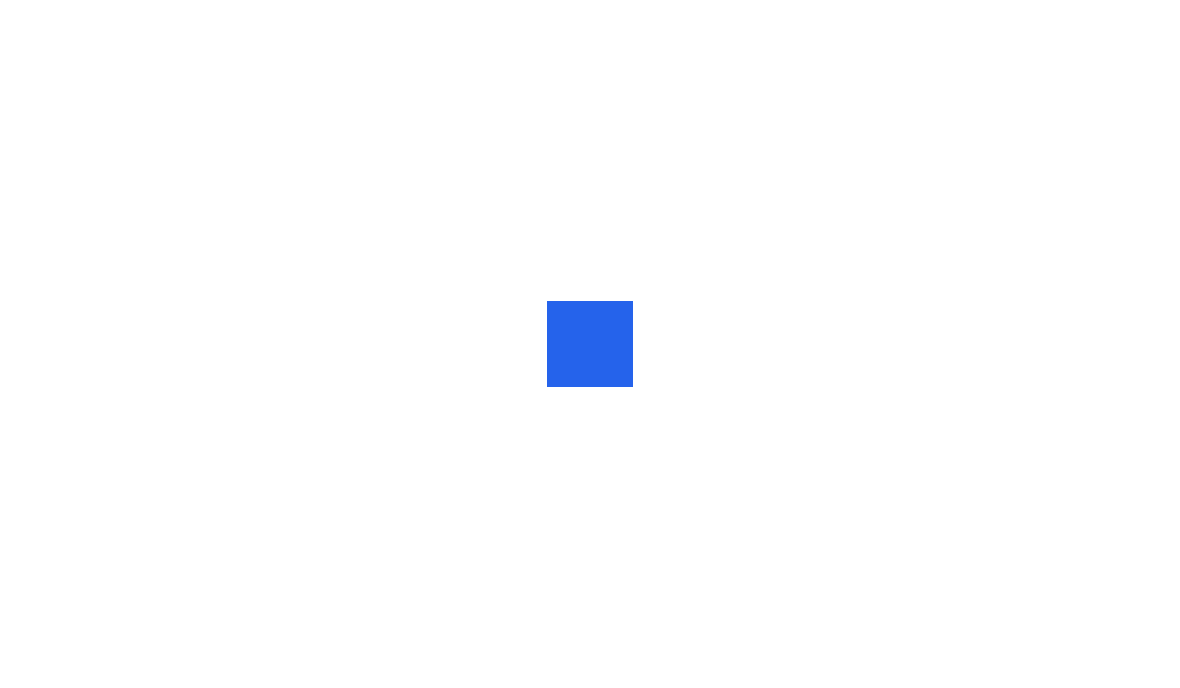 scroll, scrollTop: 0, scrollLeft: 0, axis: both 